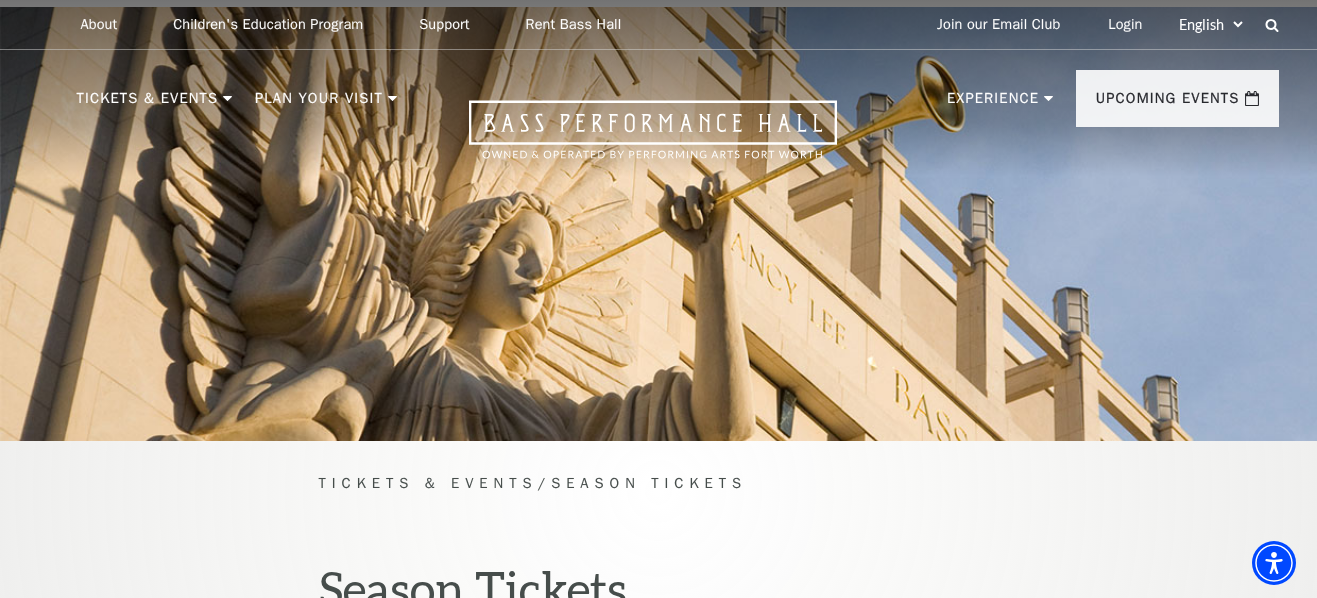 scroll, scrollTop: 1363, scrollLeft: 0, axis: vertical 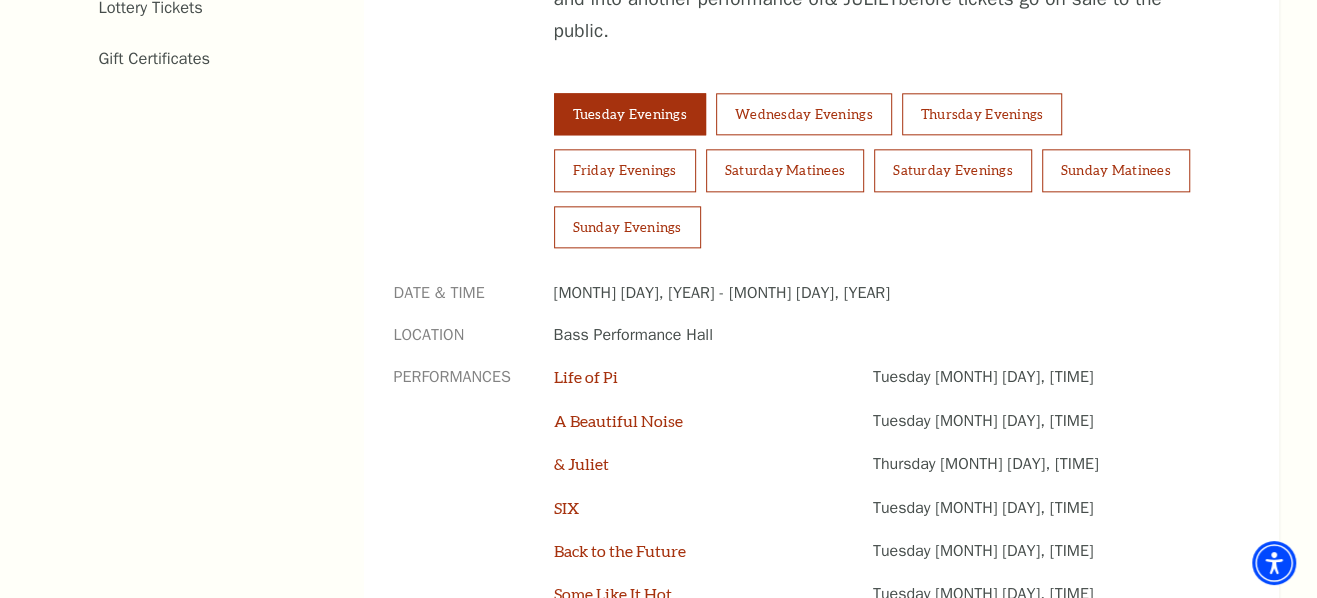 click on "Now On Sale   Broadway At The Bass presented by PNC Bank   Irwin Steel Popular Entertainment   The Cliburn   Calendar   Season Tickets     Group Tickets   Mobile Ticketing   Ticket Exchanges   Ticket Guidelines   Lottery Tickets   Gift Certificates" at bounding box center (171, 171) 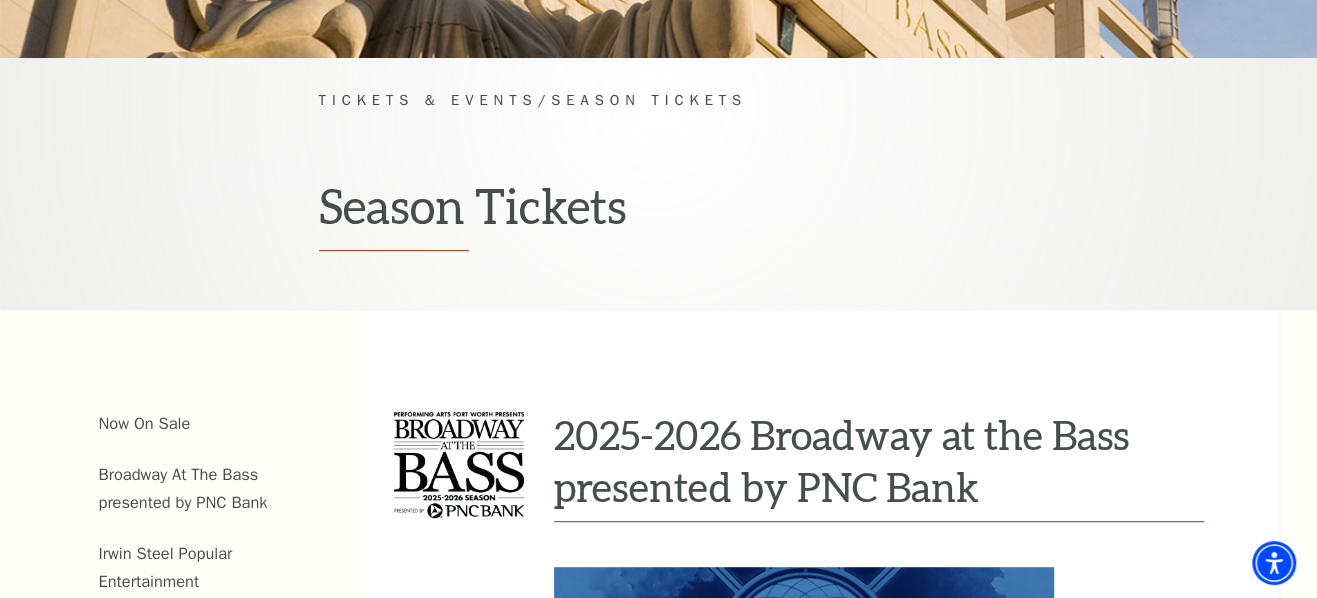scroll, scrollTop: 90, scrollLeft: 0, axis: vertical 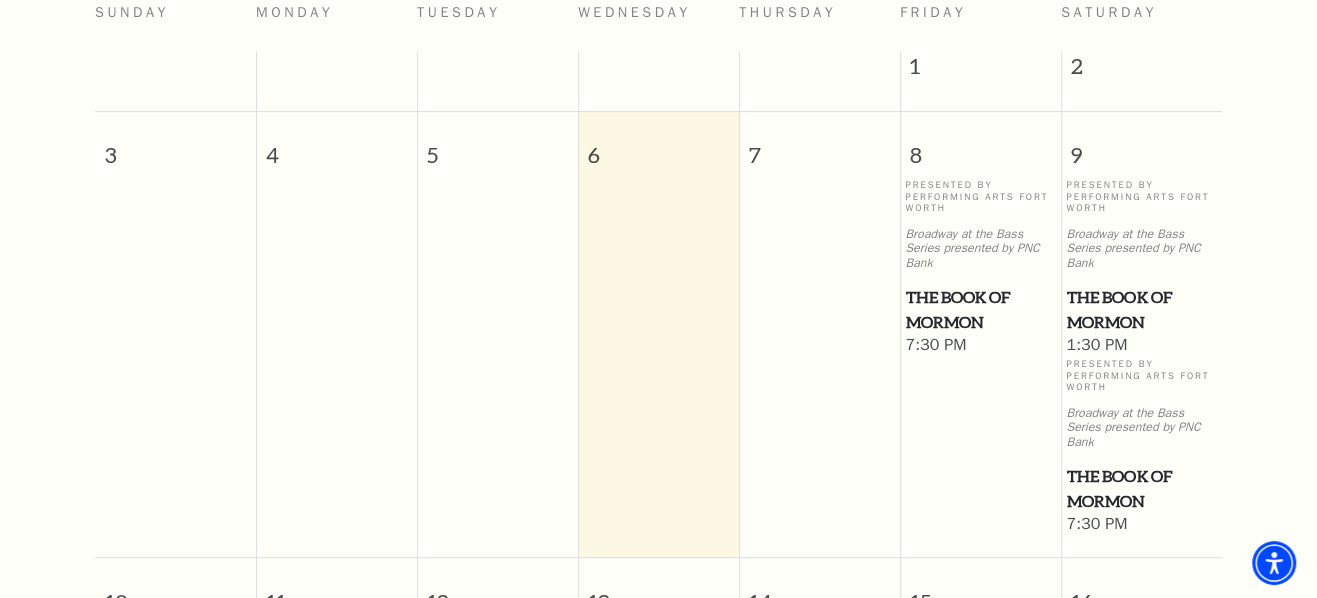 click on "7:30 PM" at bounding box center [1141, 525] 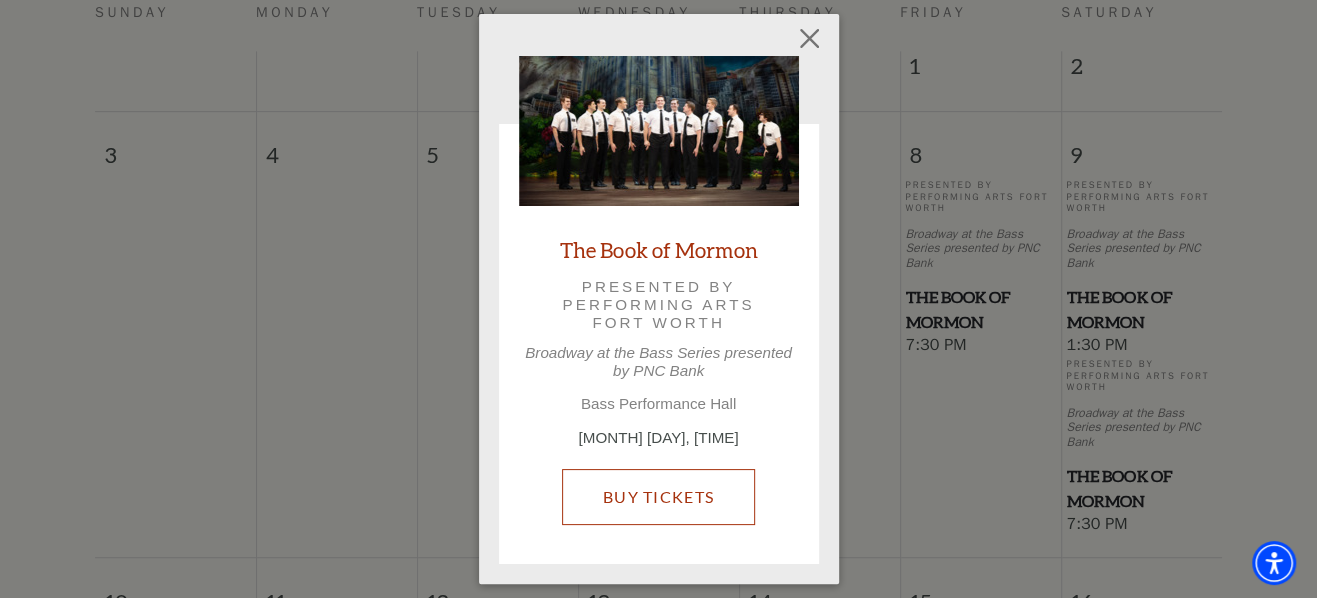 click on "Buy Tickets" at bounding box center (658, 497) 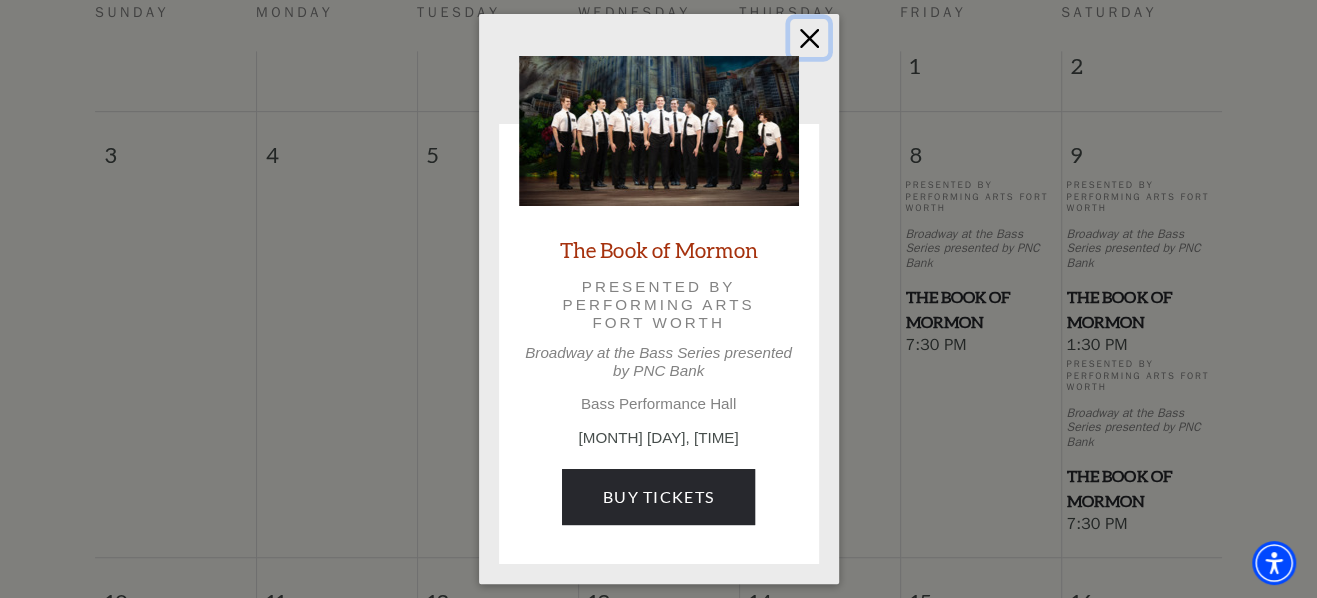 click at bounding box center [809, 38] 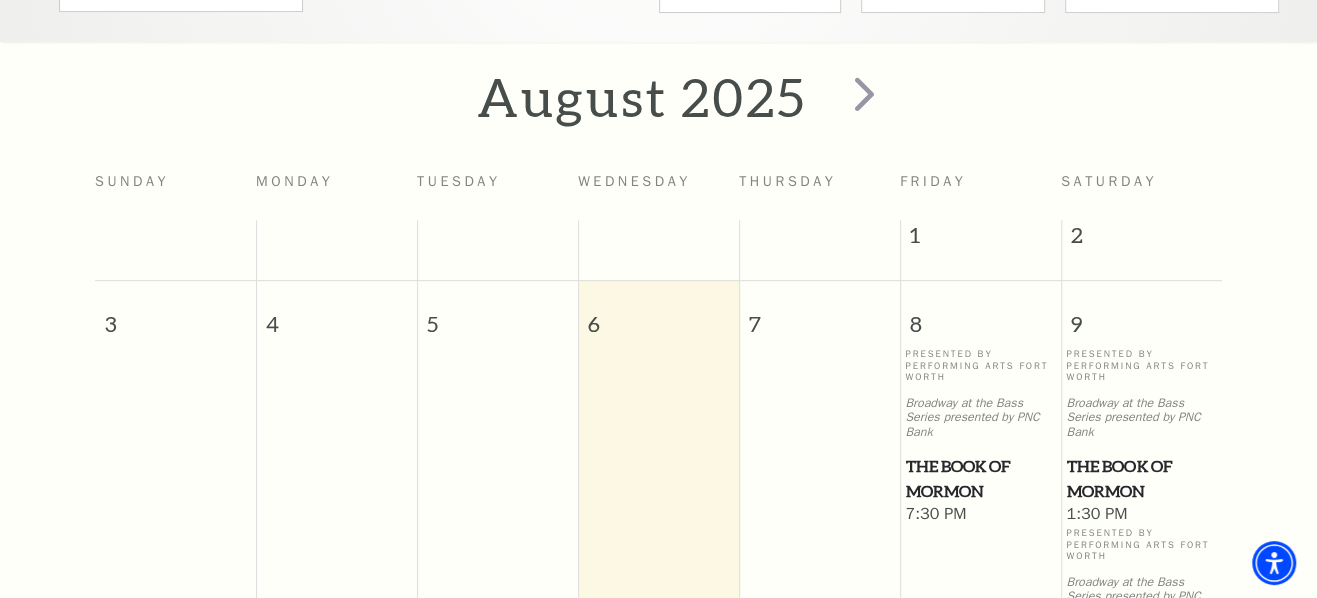 scroll, scrollTop: 267, scrollLeft: 0, axis: vertical 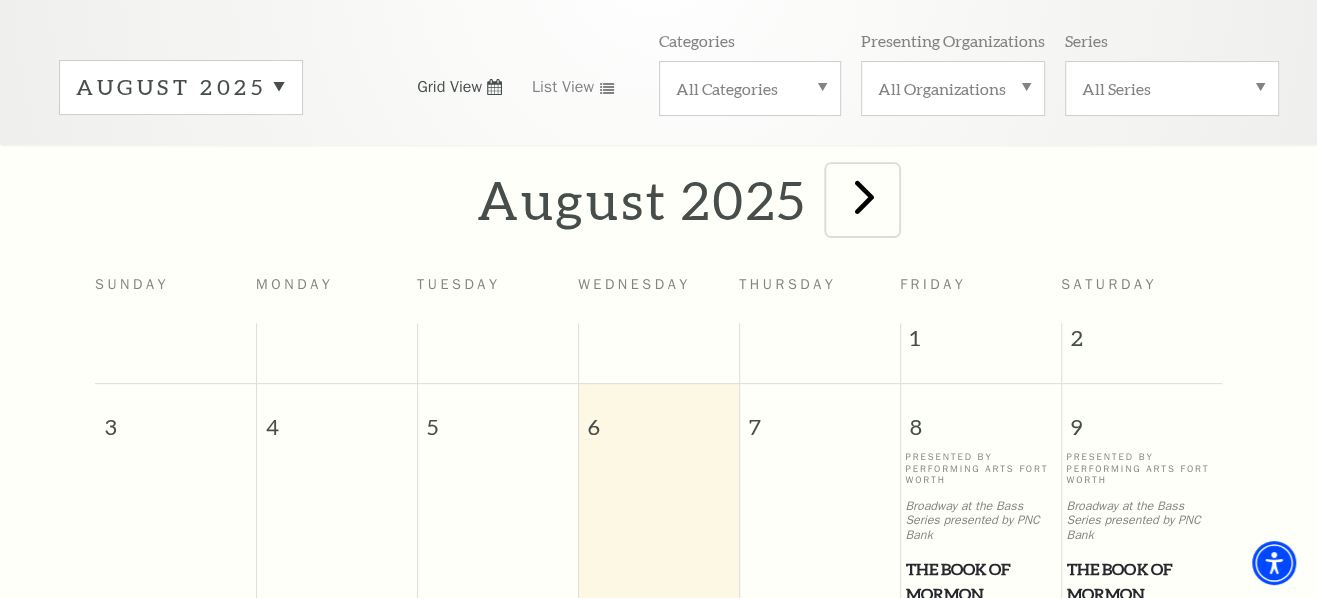 click at bounding box center [864, 196] 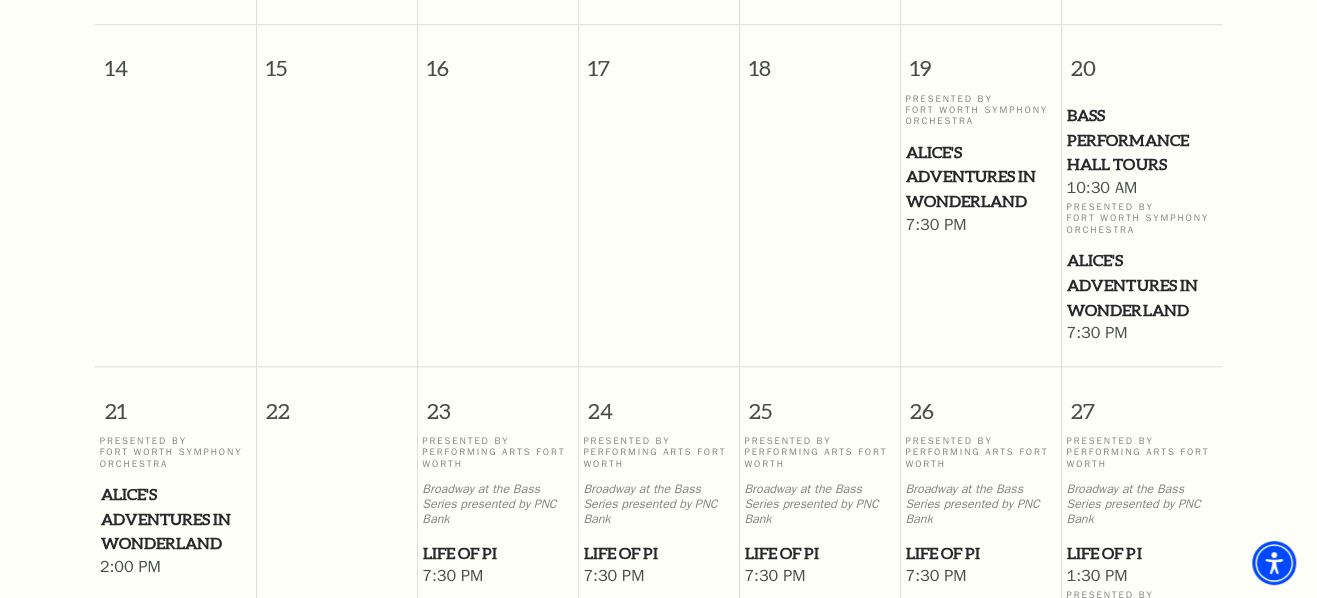 scroll, scrollTop: 1266, scrollLeft: 0, axis: vertical 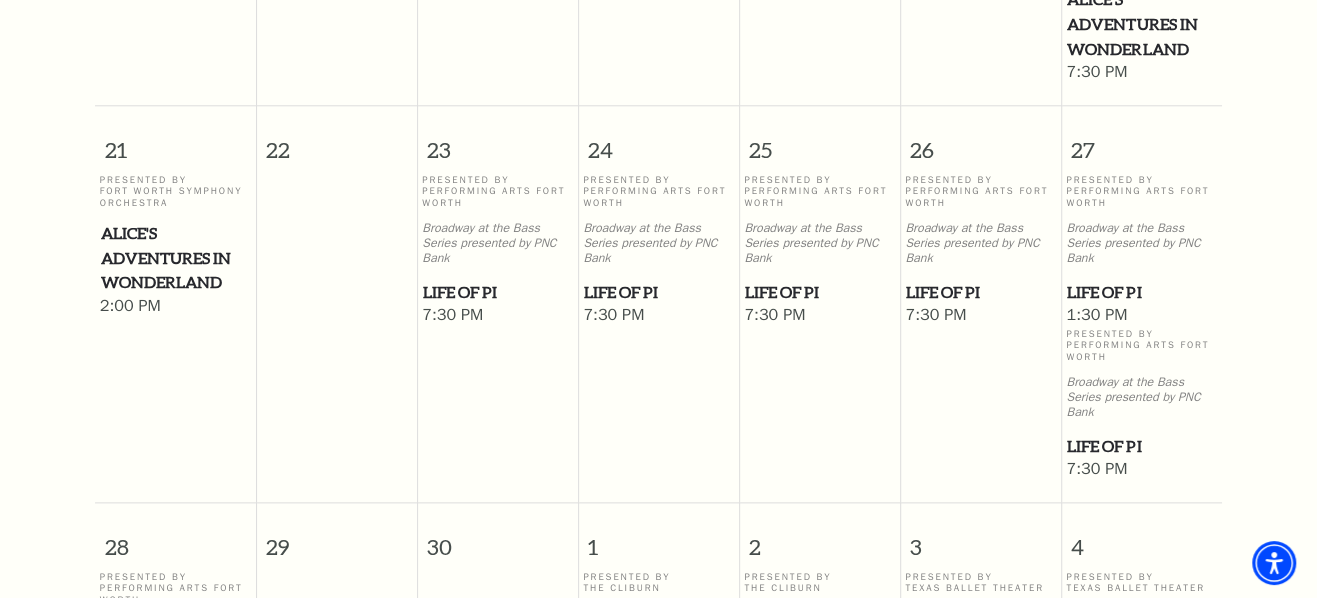 click on "Life of Pi" at bounding box center [980, 292] 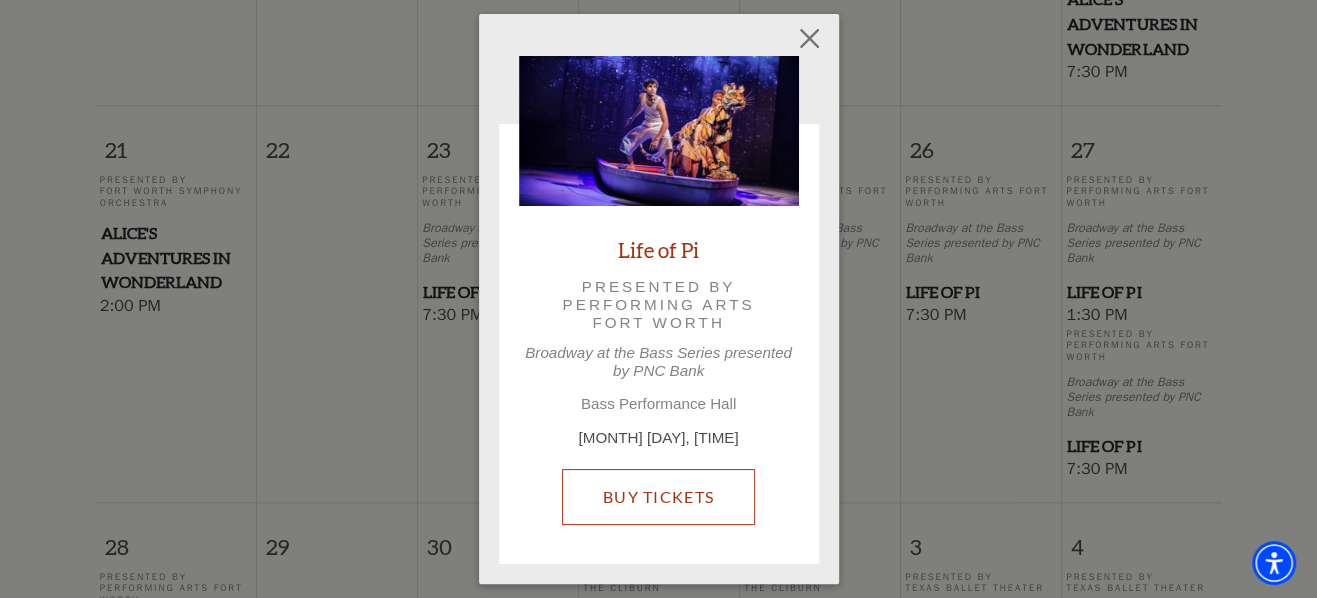 click on "Buy Tickets" at bounding box center [658, 497] 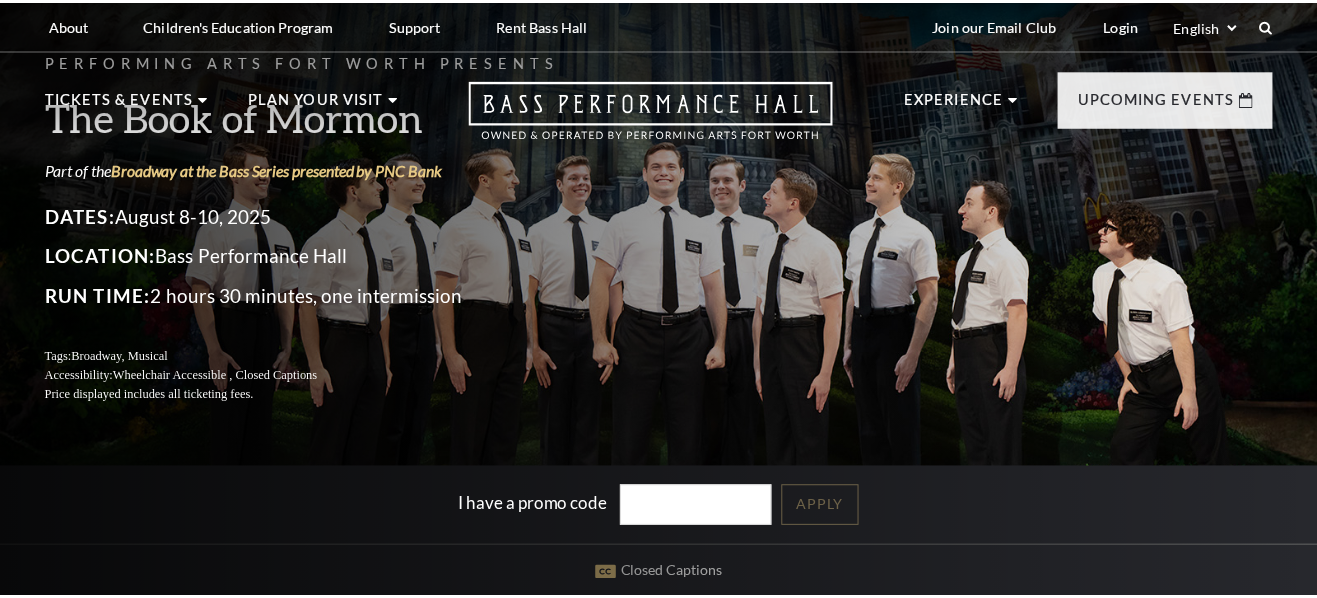 scroll, scrollTop: 0, scrollLeft: 0, axis: both 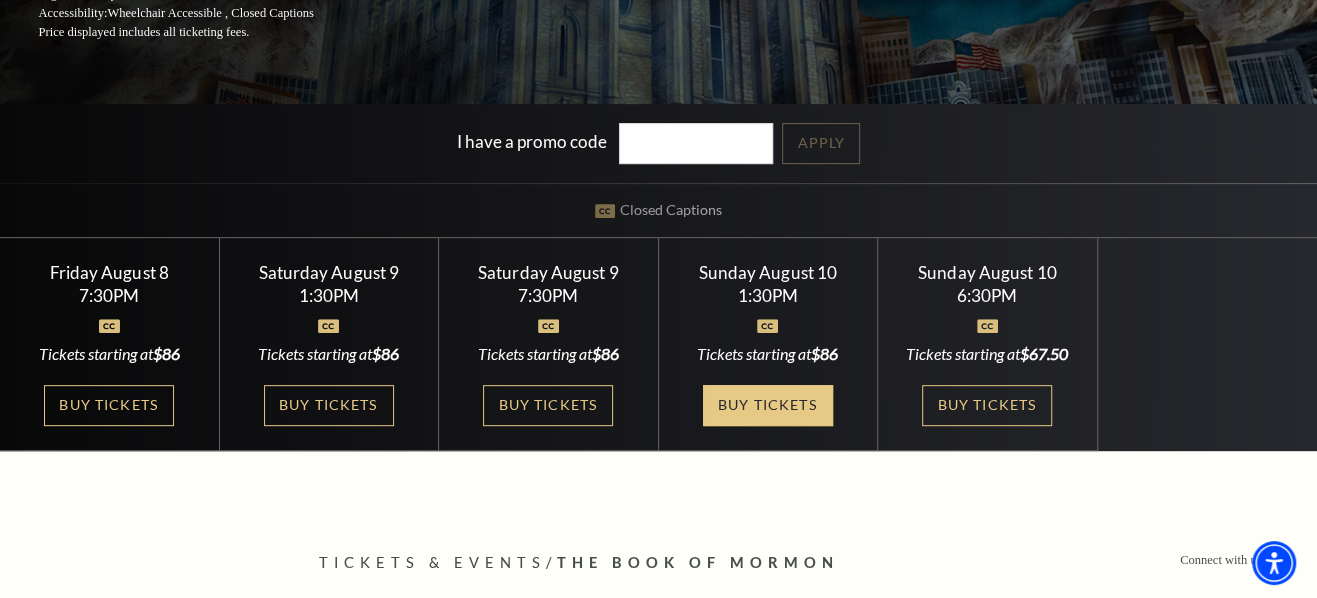 click on "Buy Tickets" at bounding box center (768, 405) 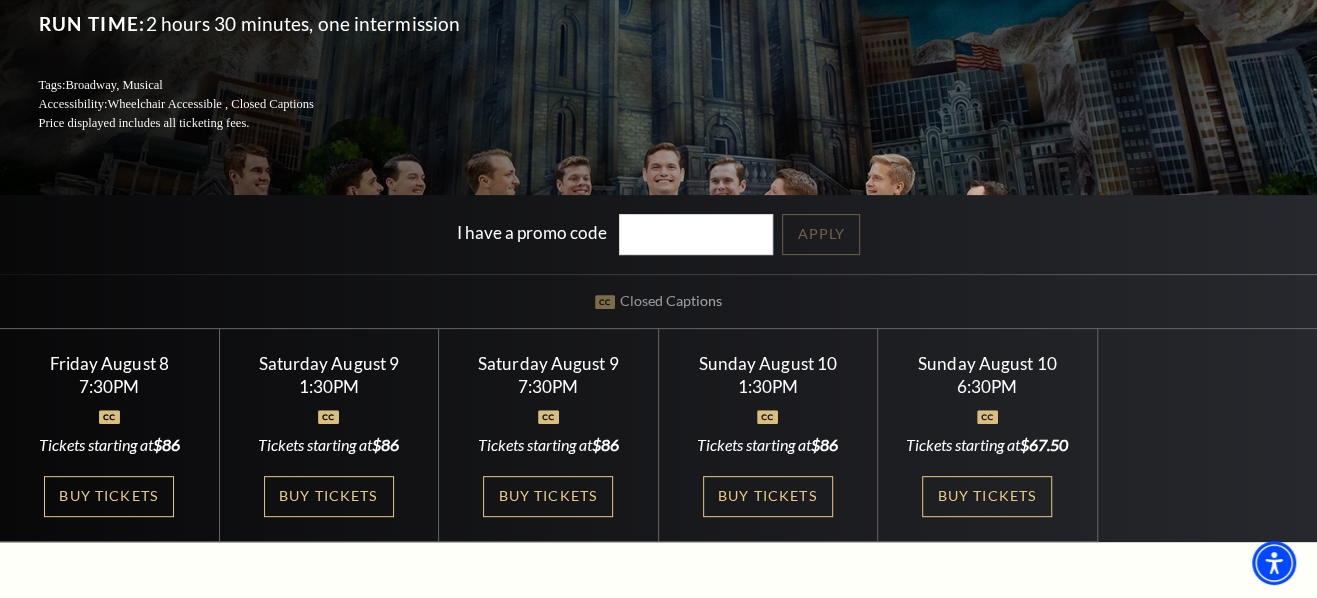 scroll, scrollTop: 454, scrollLeft: 0, axis: vertical 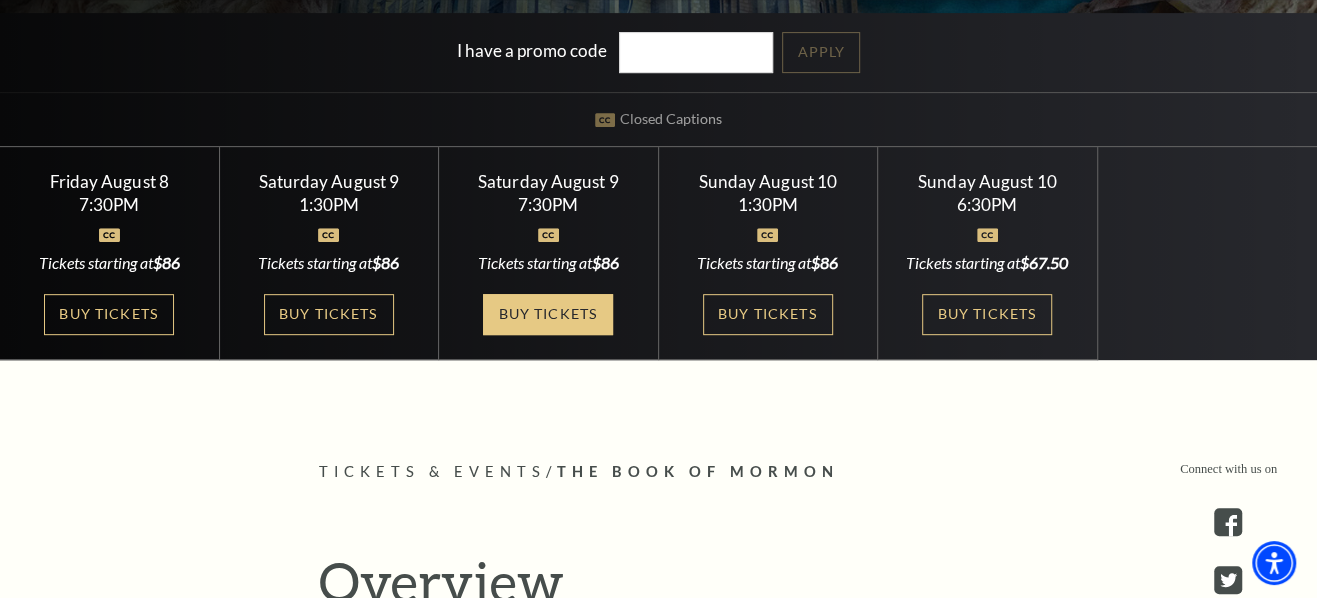 click on "Buy Tickets" at bounding box center (548, 314) 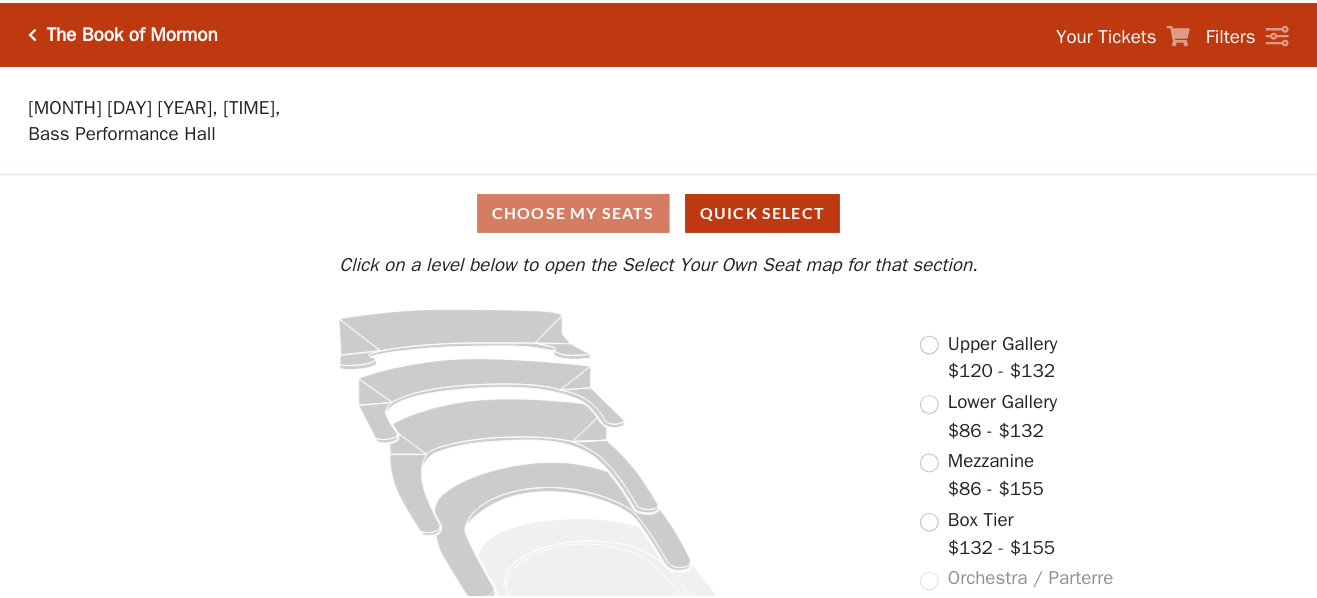 scroll, scrollTop: 0, scrollLeft: 0, axis: both 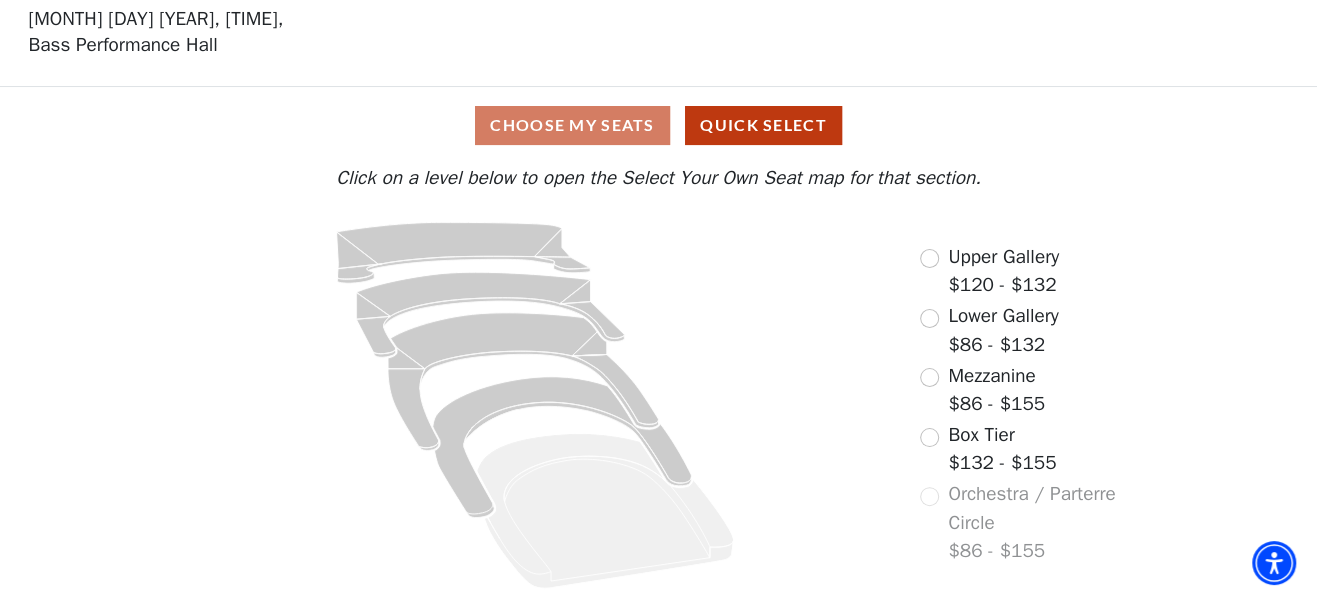 click on "Box Tier" at bounding box center (981, 435) 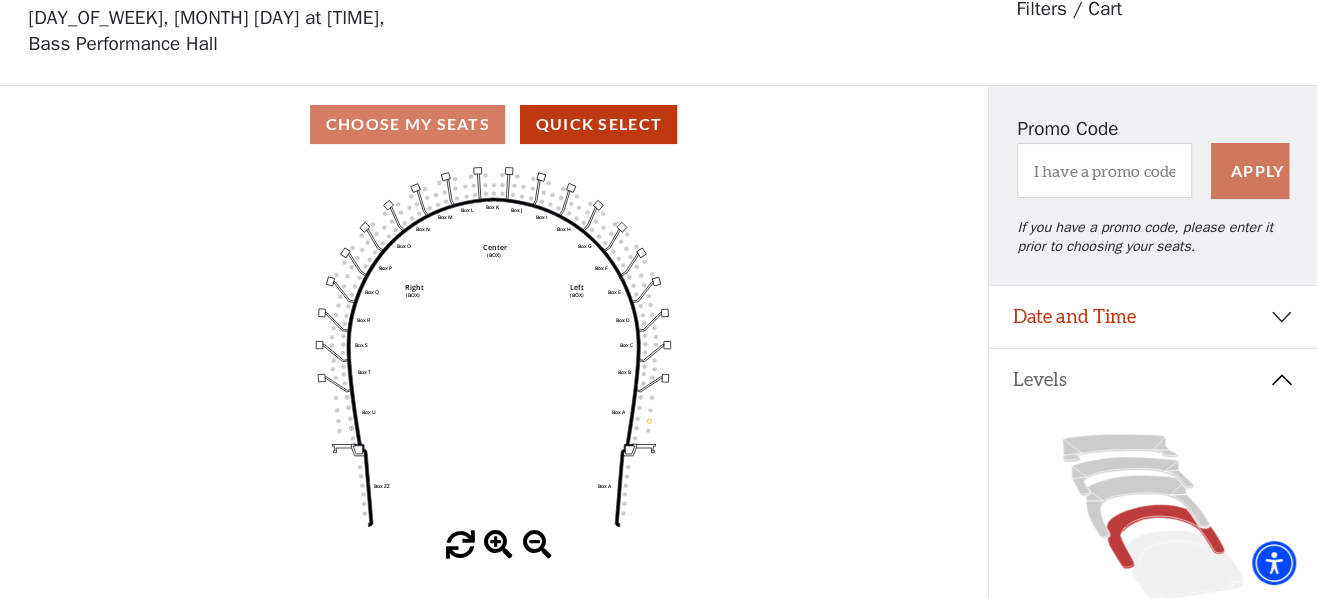 scroll, scrollTop: 92, scrollLeft: 0, axis: vertical 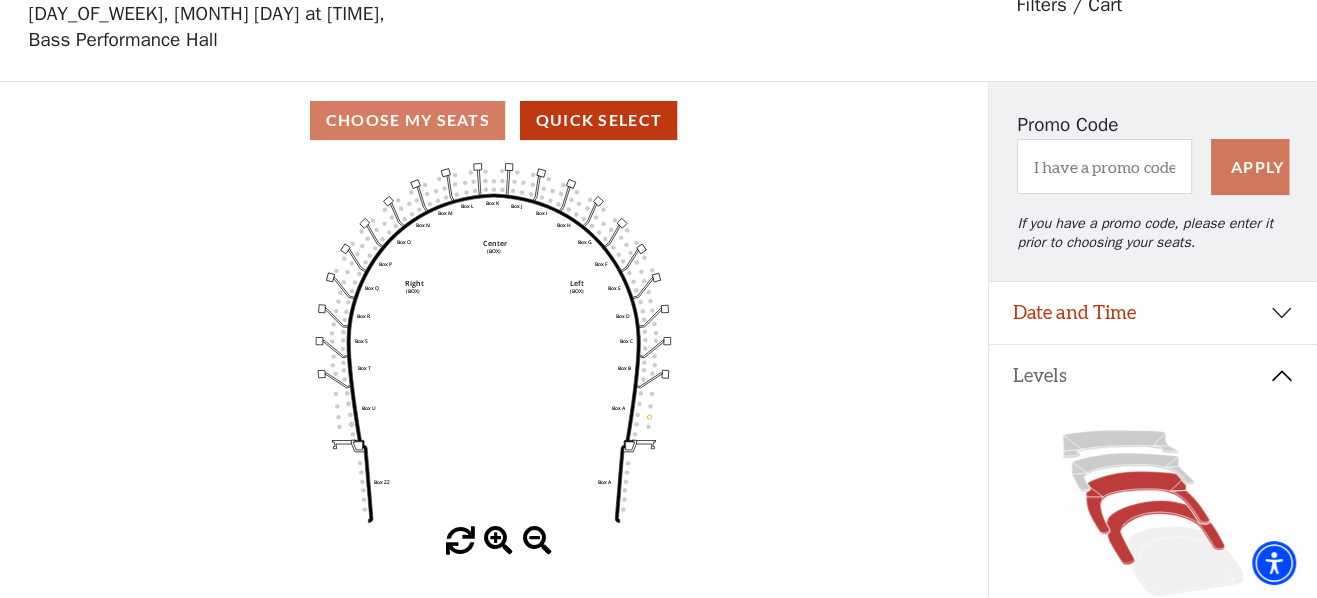click 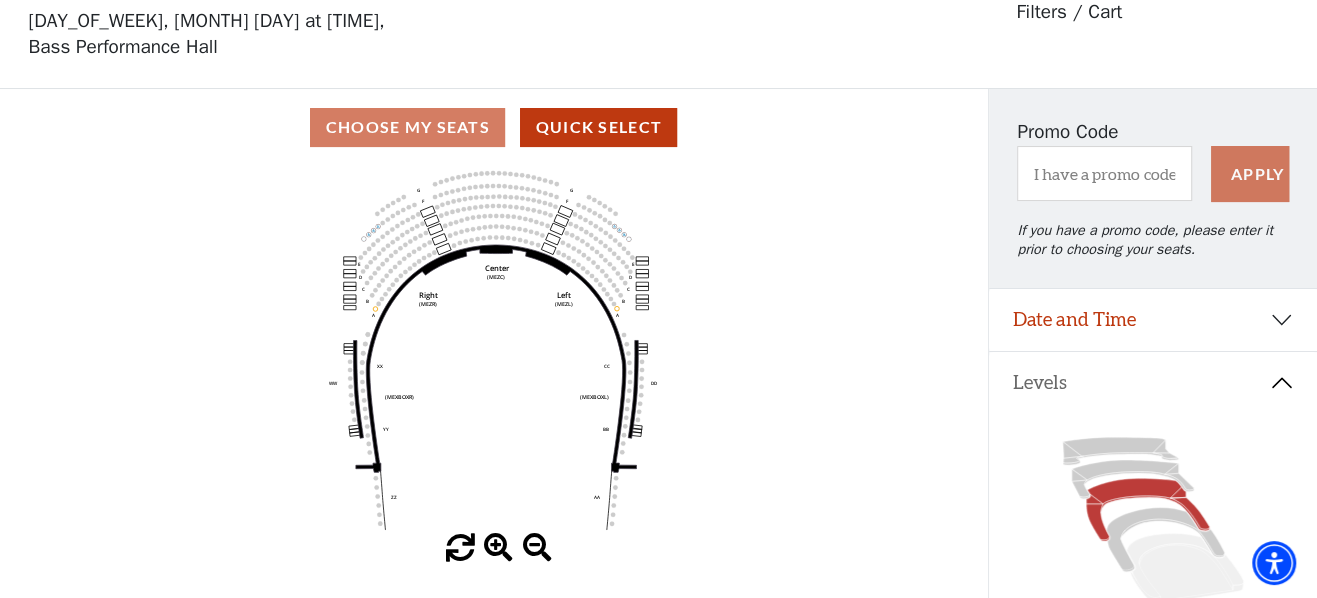 scroll, scrollTop: 92, scrollLeft: 0, axis: vertical 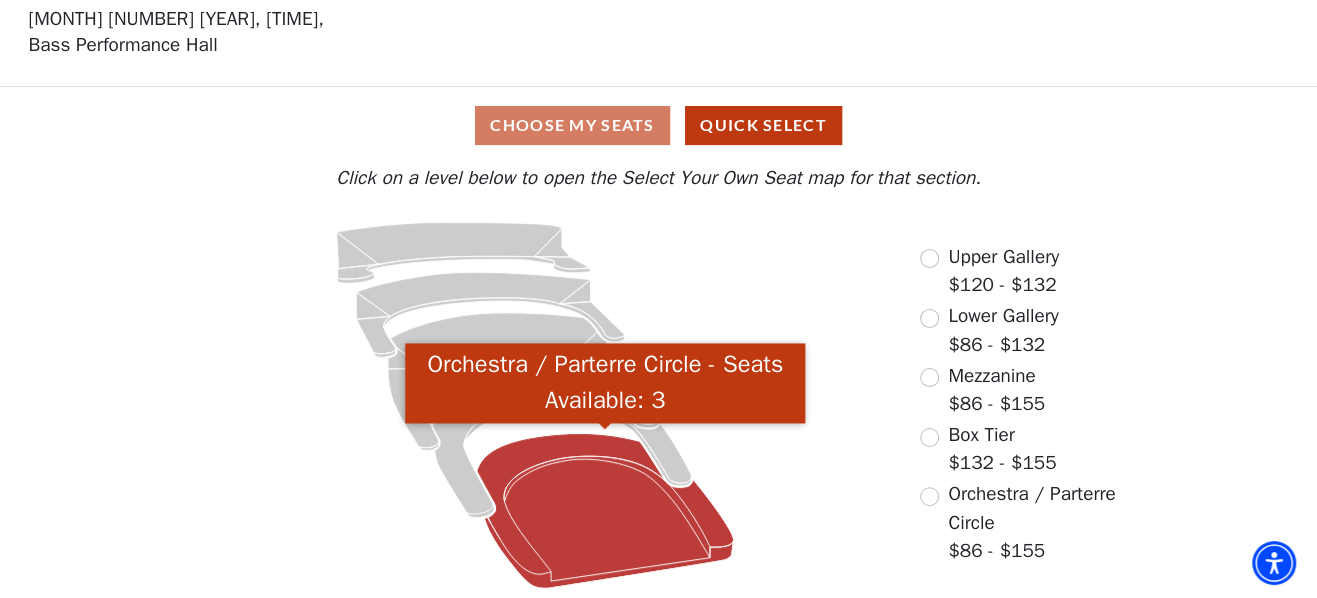 click 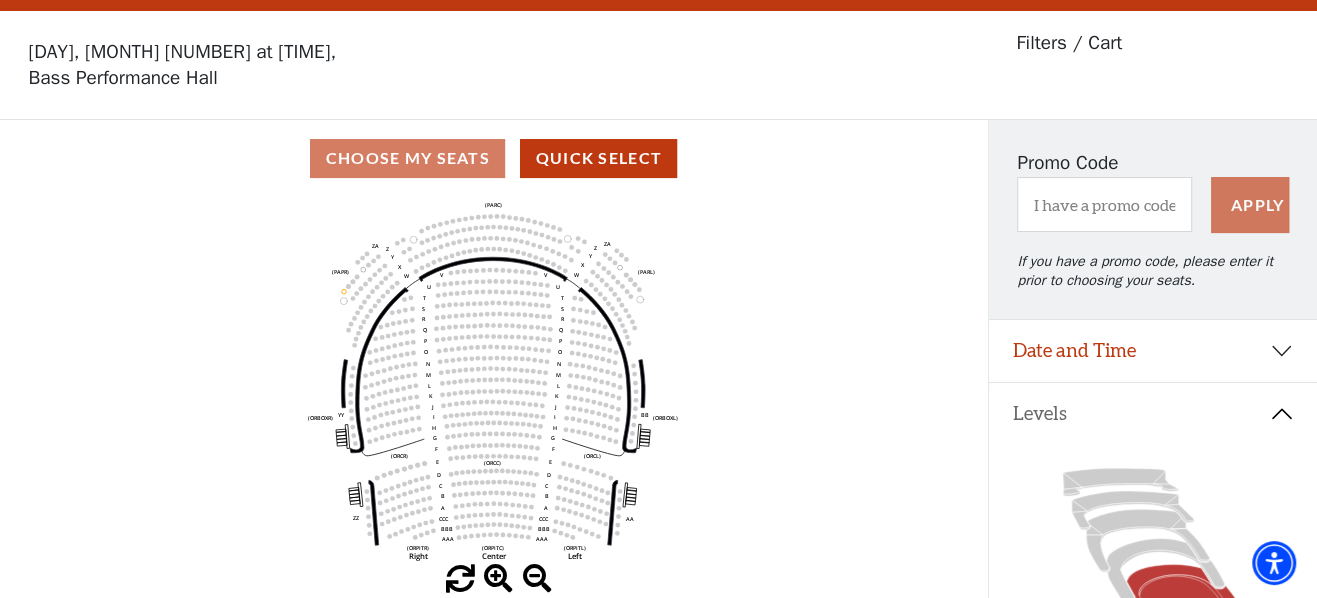 scroll, scrollTop: 0, scrollLeft: 0, axis: both 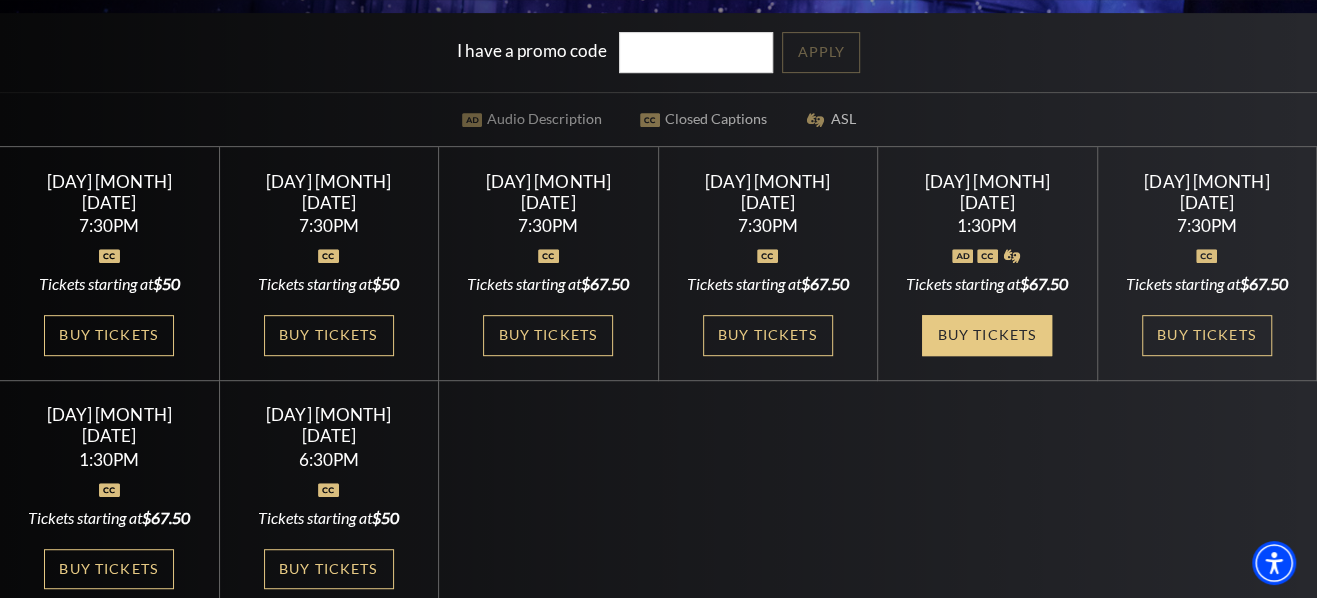 click on "Buy Tickets" at bounding box center (987, 335) 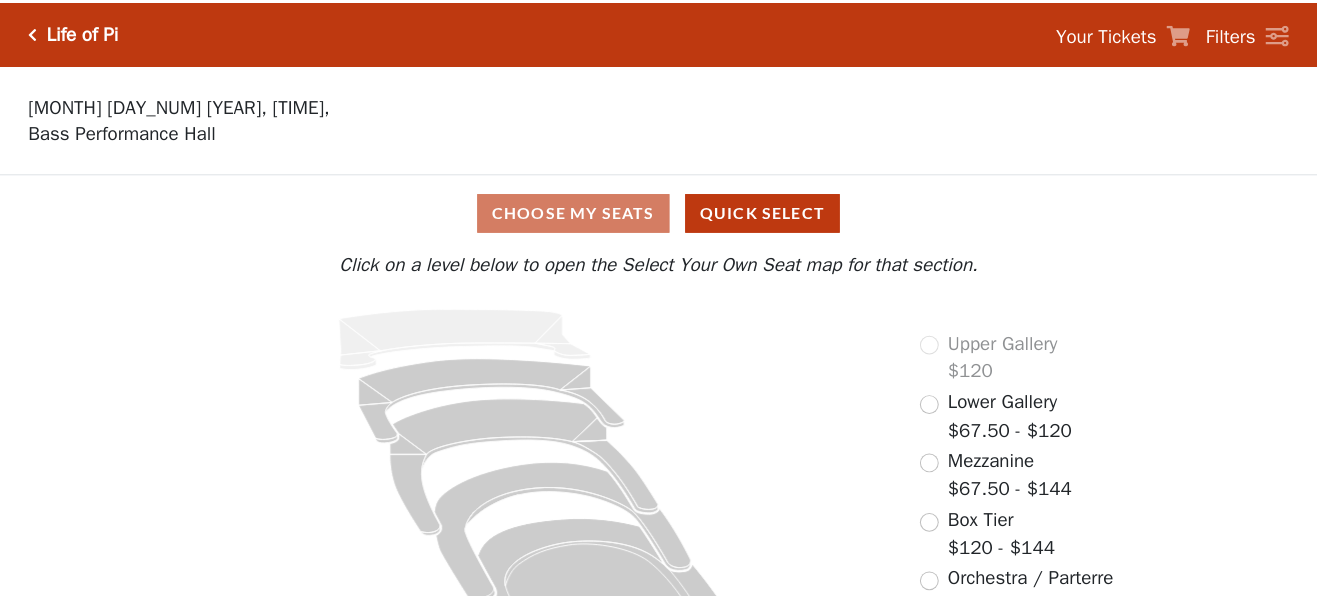 scroll, scrollTop: 0, scrollLeft: 0, axis: both 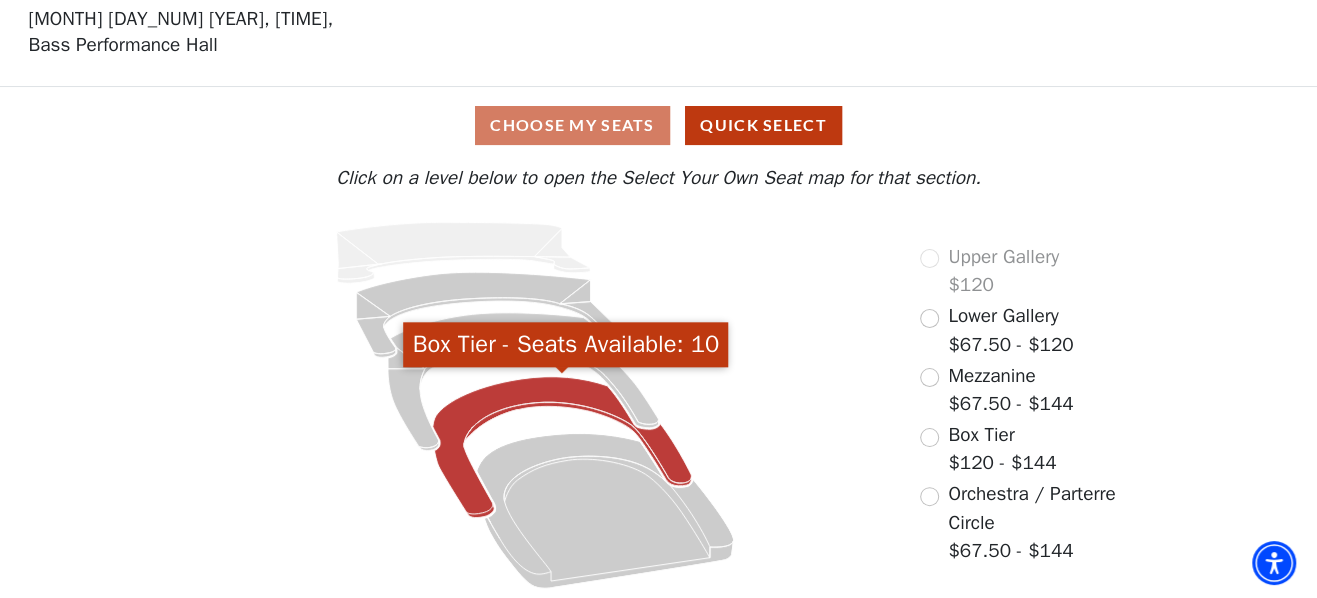 click 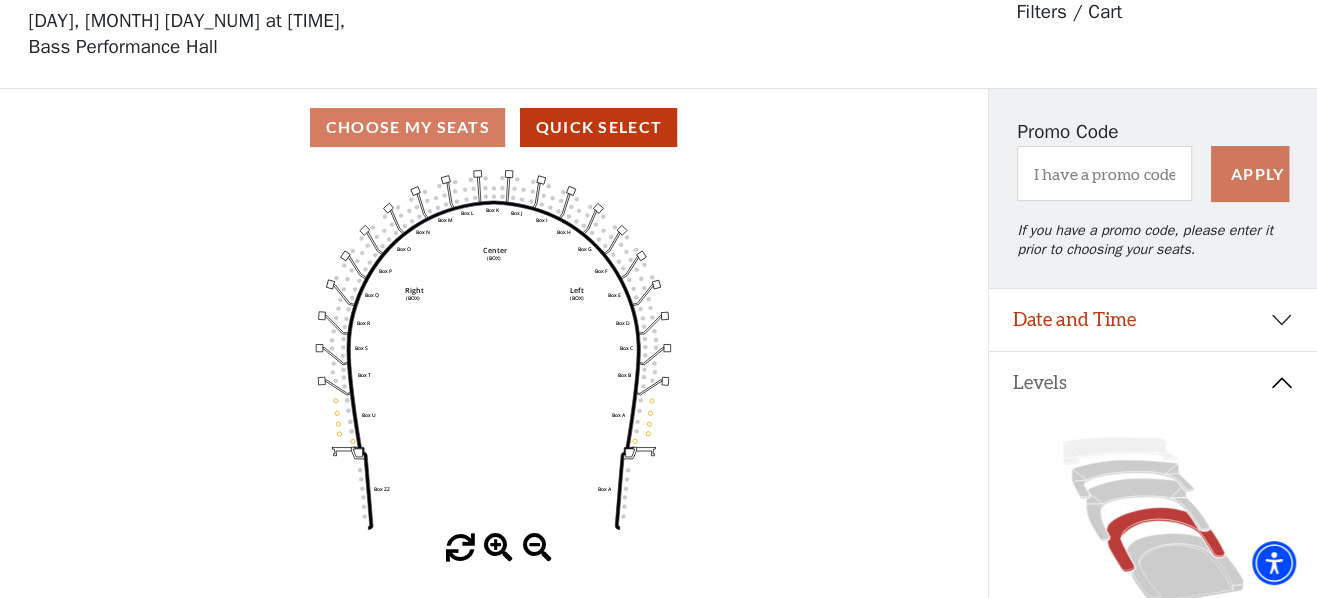 scroll, scrollTop: 92, scrollLeft: 0, axis: vertical 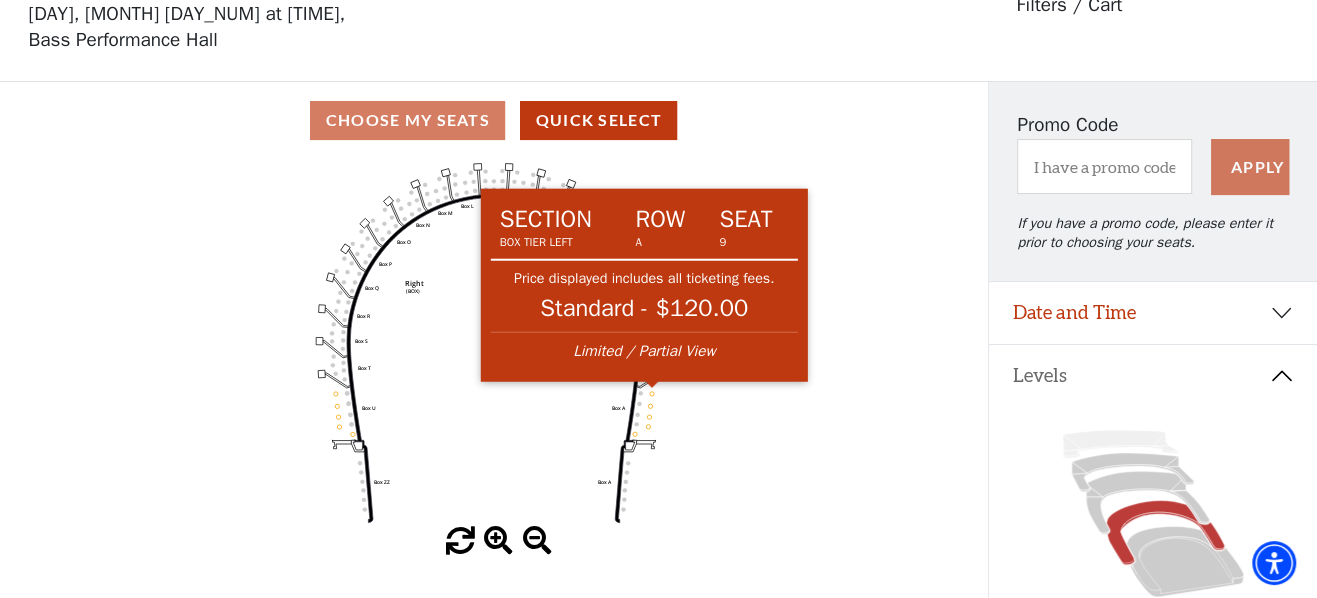 click 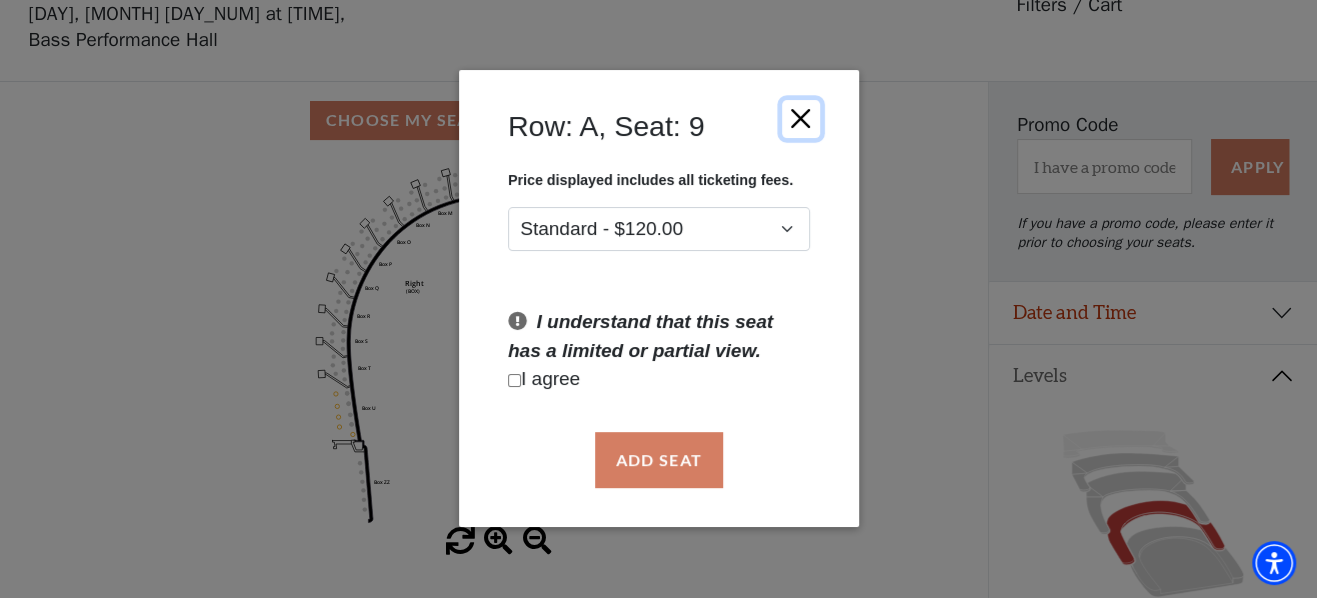 click at bounding box center [800, 119] 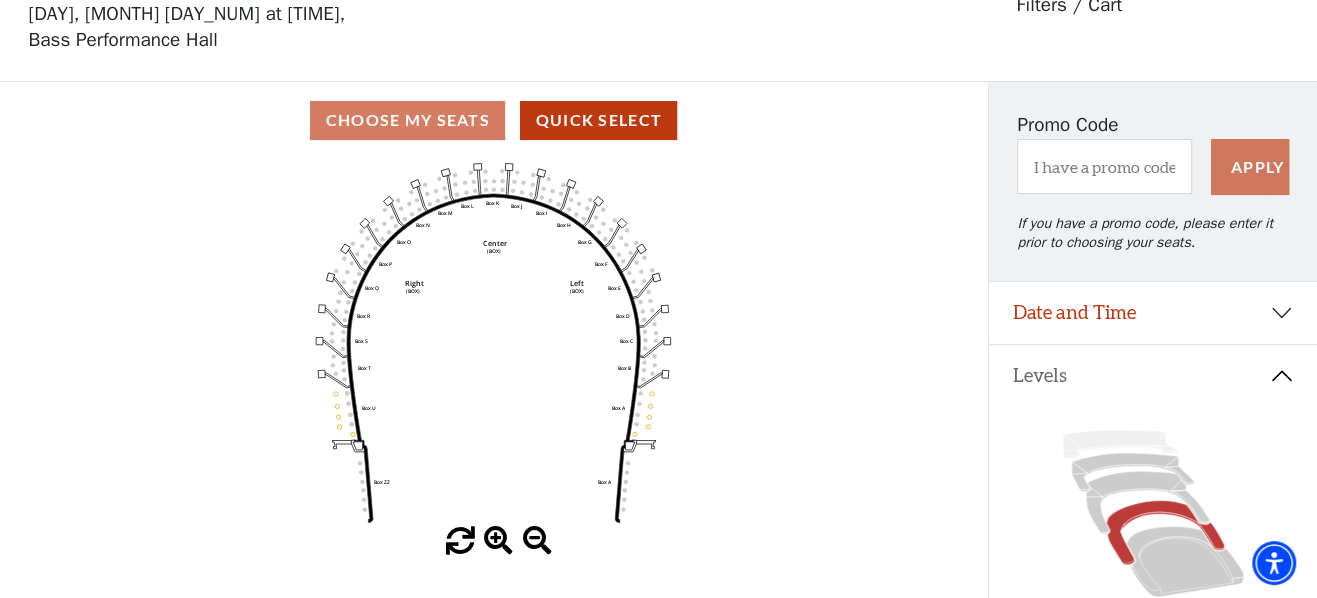click on "Row: A, Seat: 9
Price displayed includes all ticketing fees.
Standard - $120.00    I understand that this seat has a limited or partial view.    I agree
Add Seat" at bounding box center (659, 298) 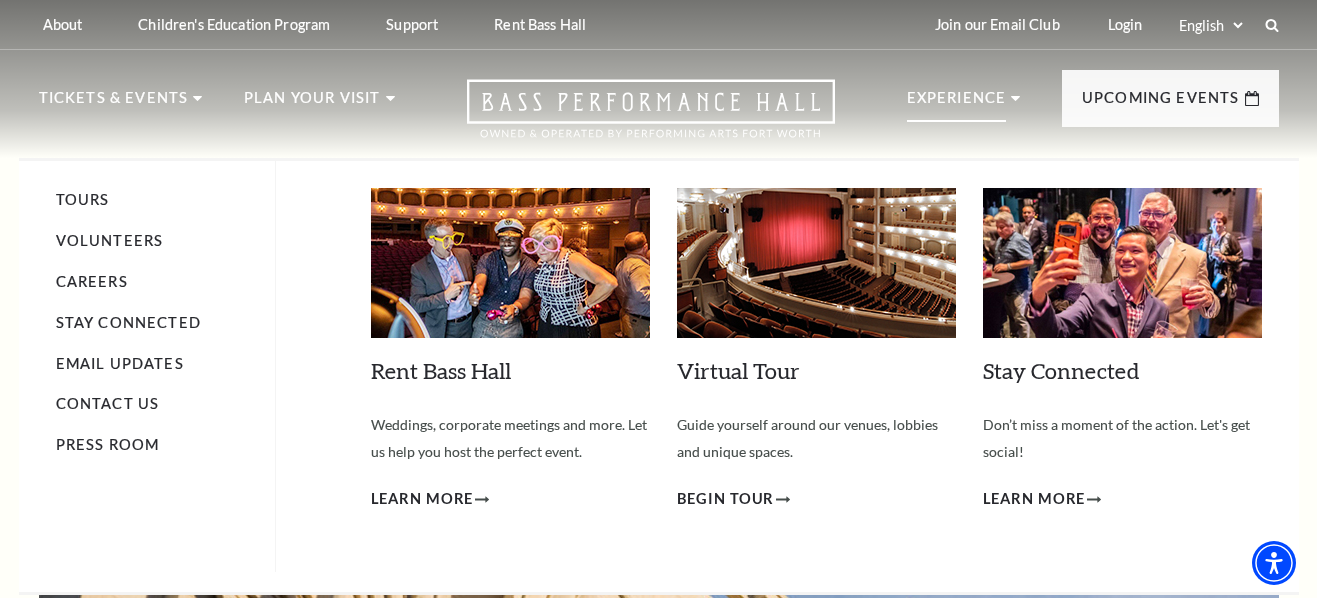 scroll, scrollTop: 102, scrollLeft: 0, axis: vertical 